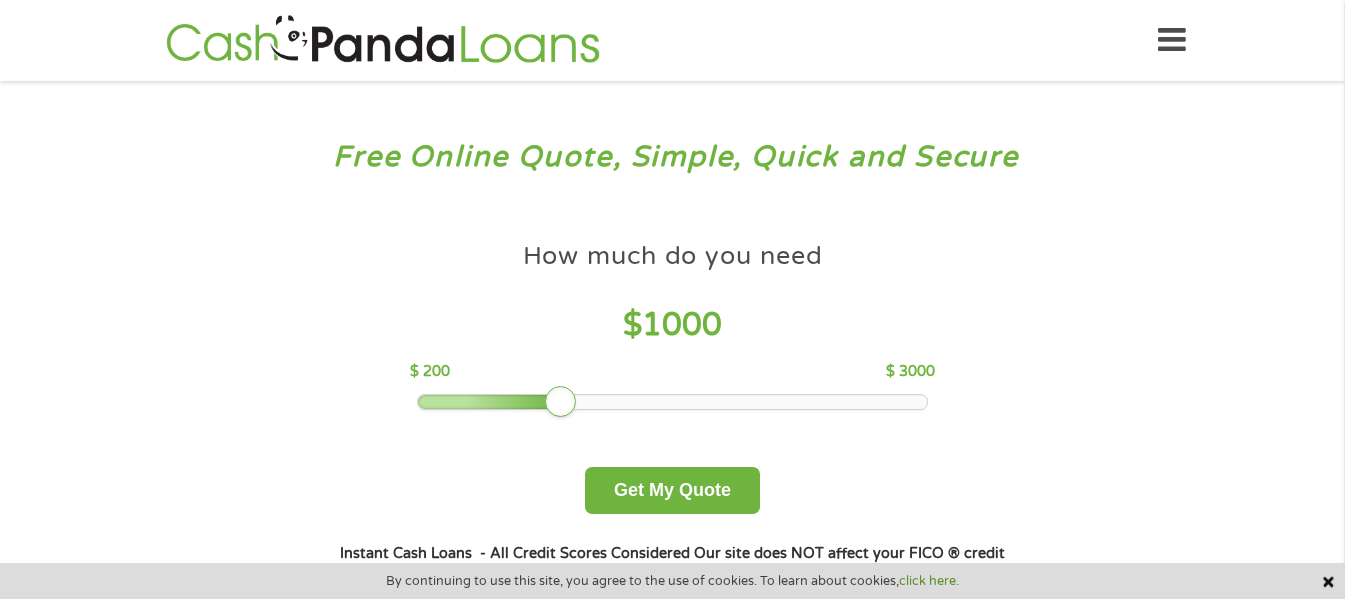 scroll, scrollTop: 0, scrollLeft: 0, axis: both 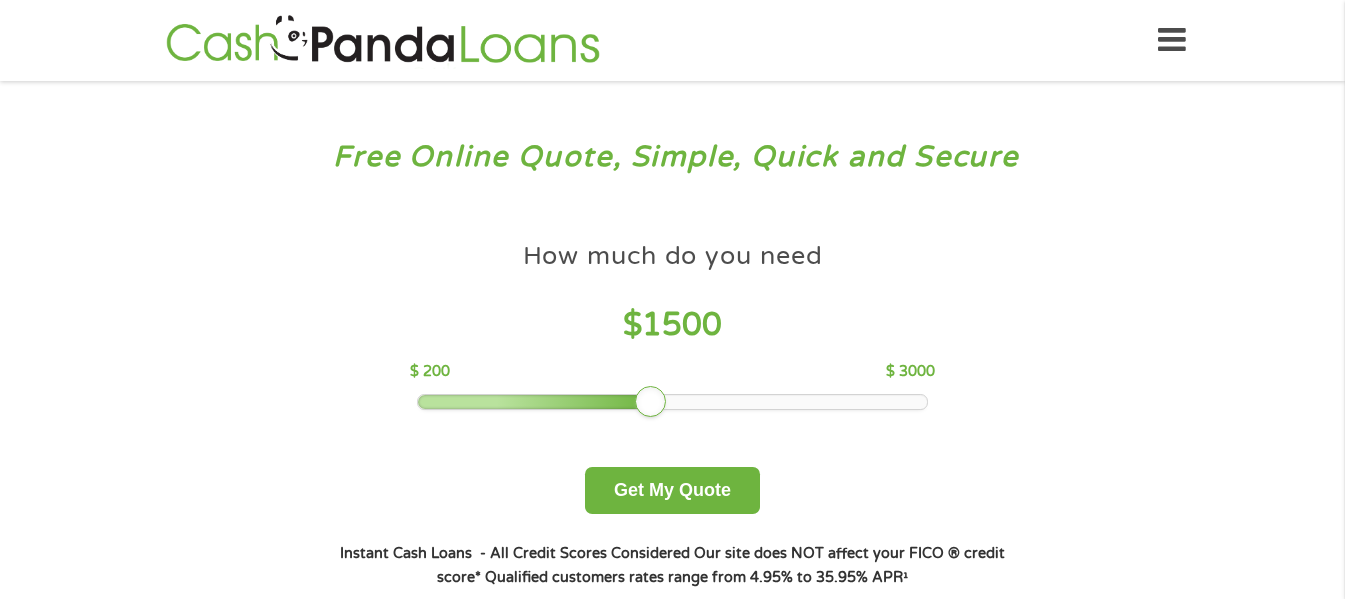 click at bounding box center [672, 402] 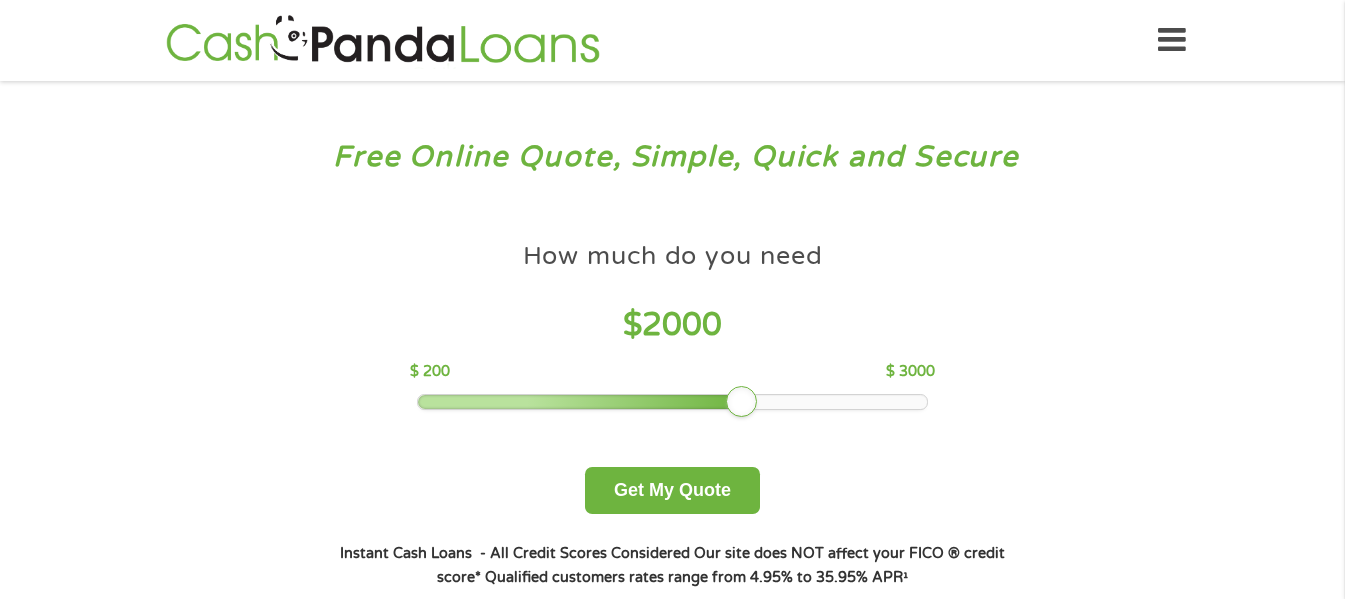 click at bounding box center [672, 402] 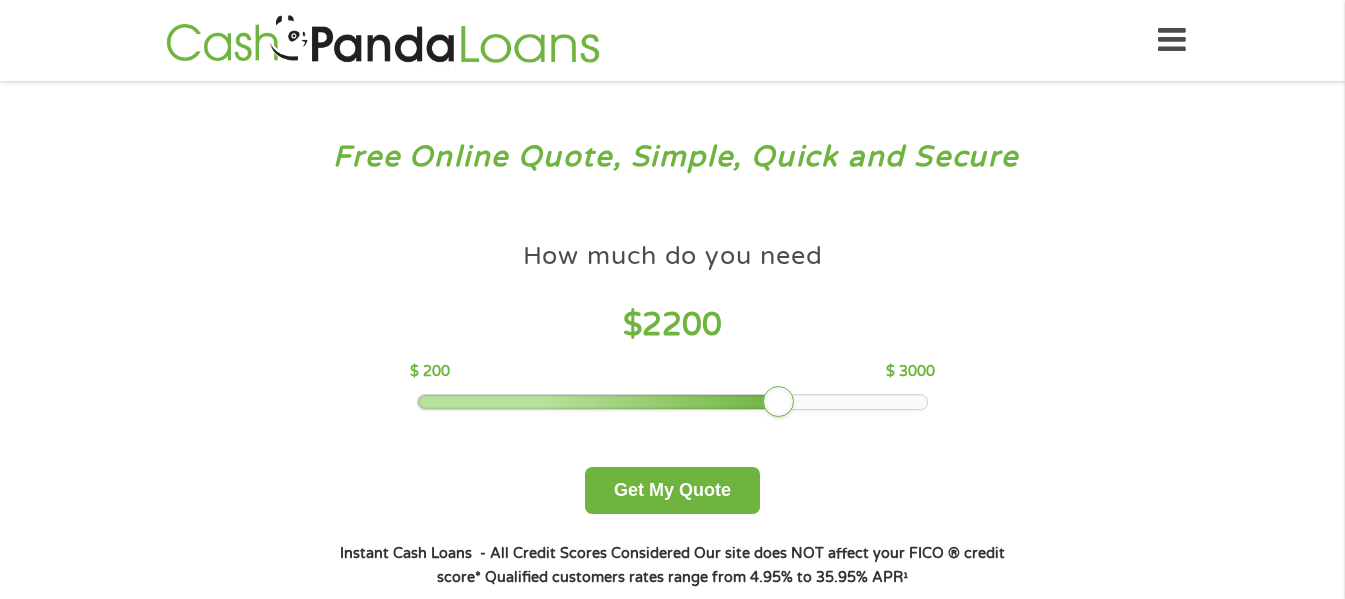 click at bounding box center [672, 402] 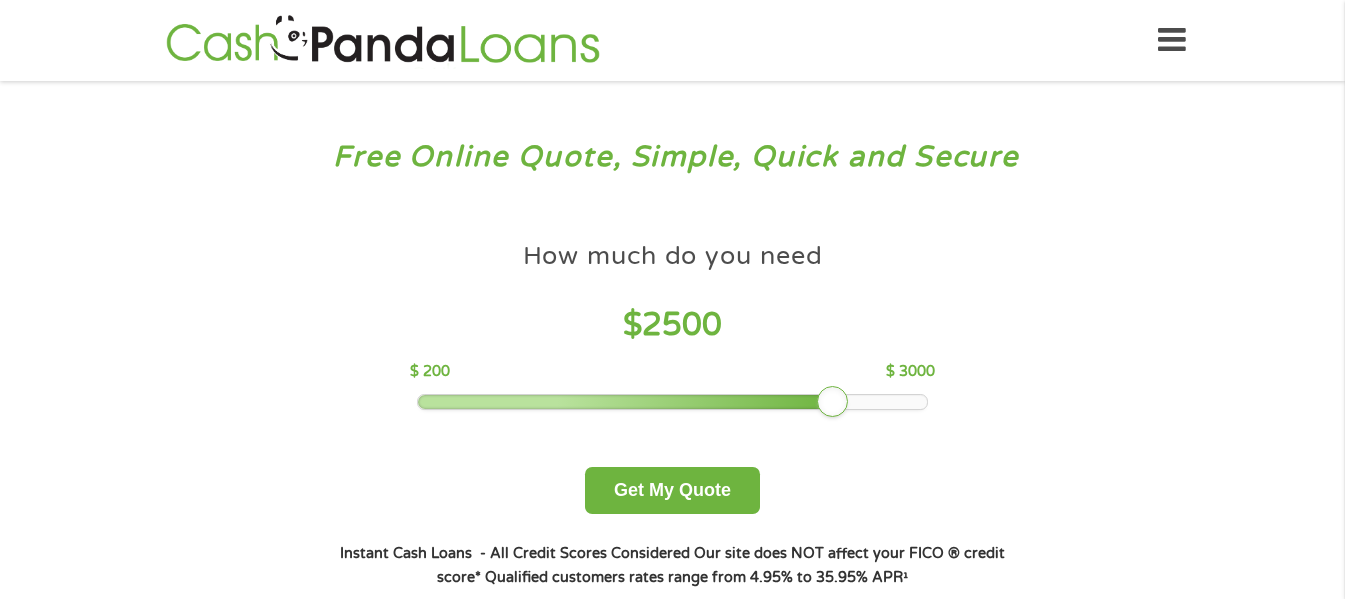 click at bounding box center (672, 402) 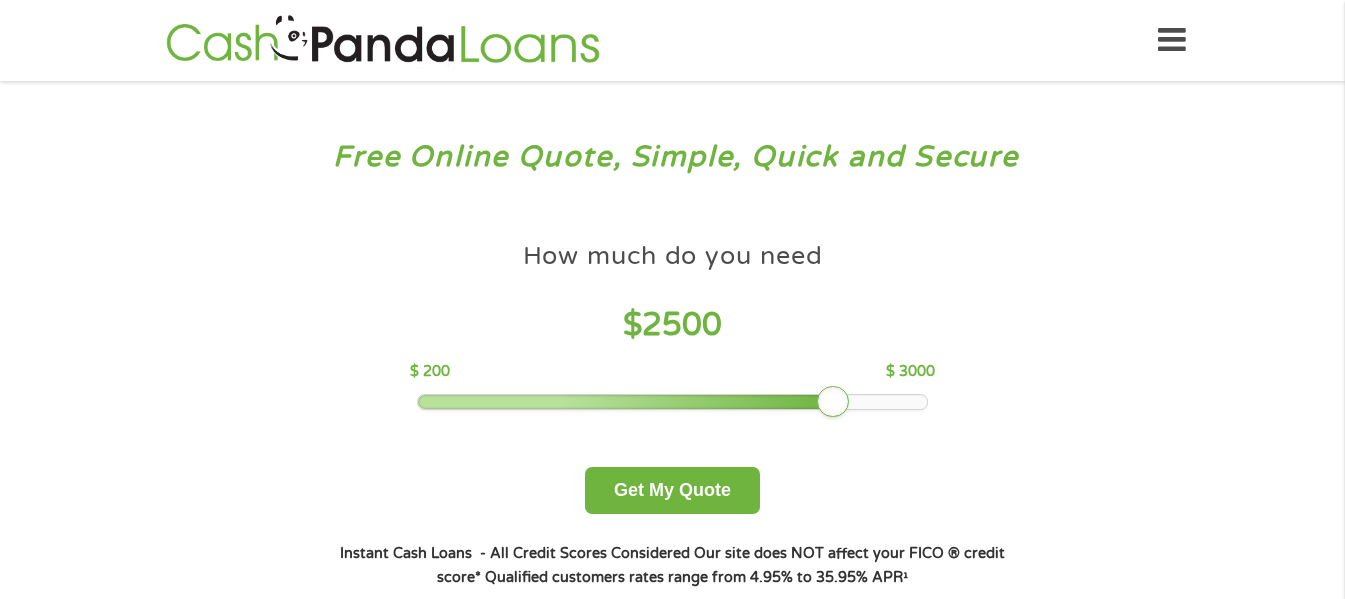 click on "How much do you need $  2500 $ 200 $ 3000   Get My Quote" at bounding box center [672, 373] 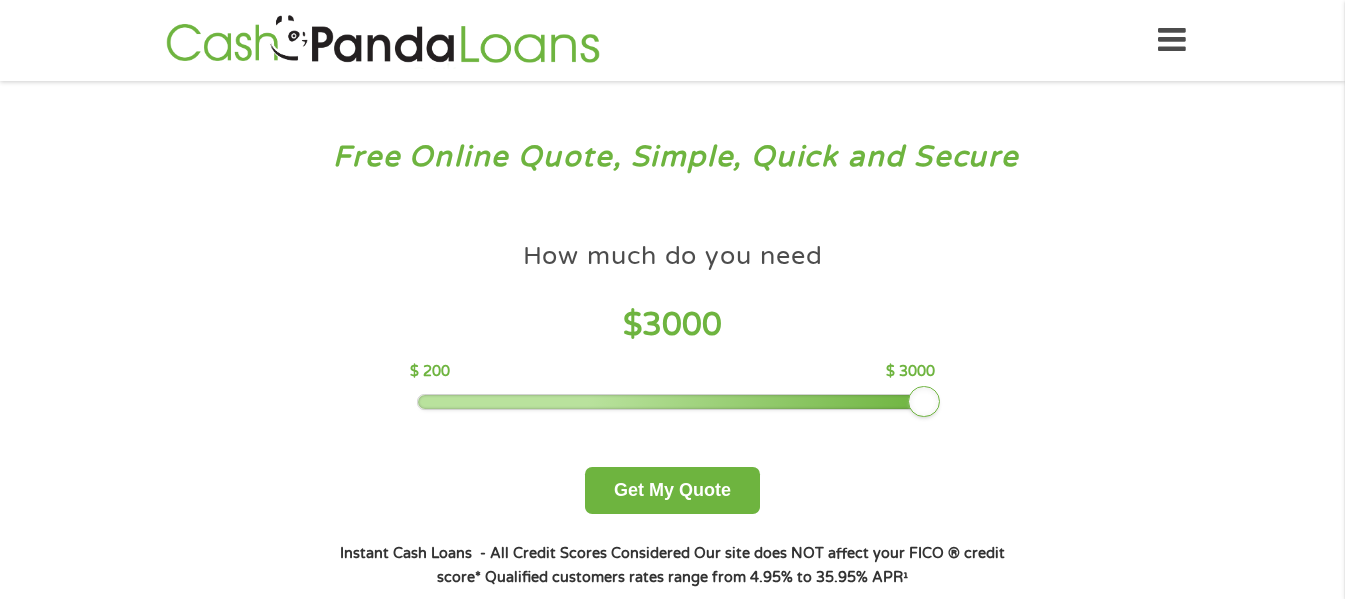 click at bounding box center (672, 402) 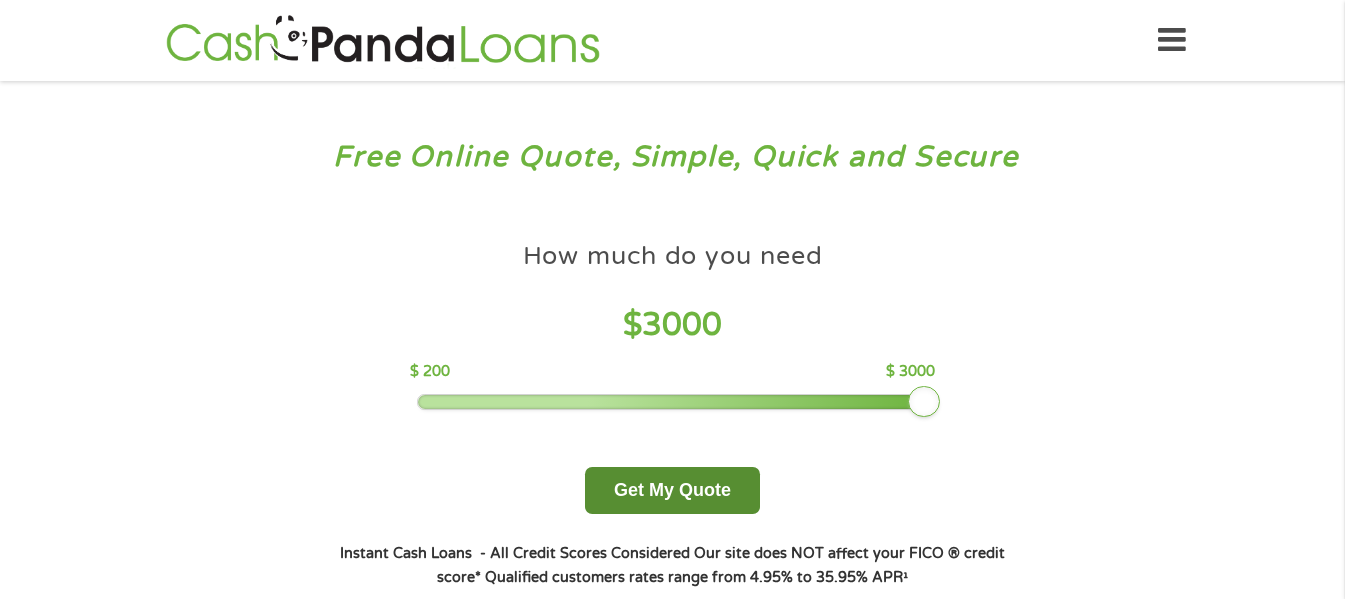 click on "Get My Quote" at bounding box center [672, 490] 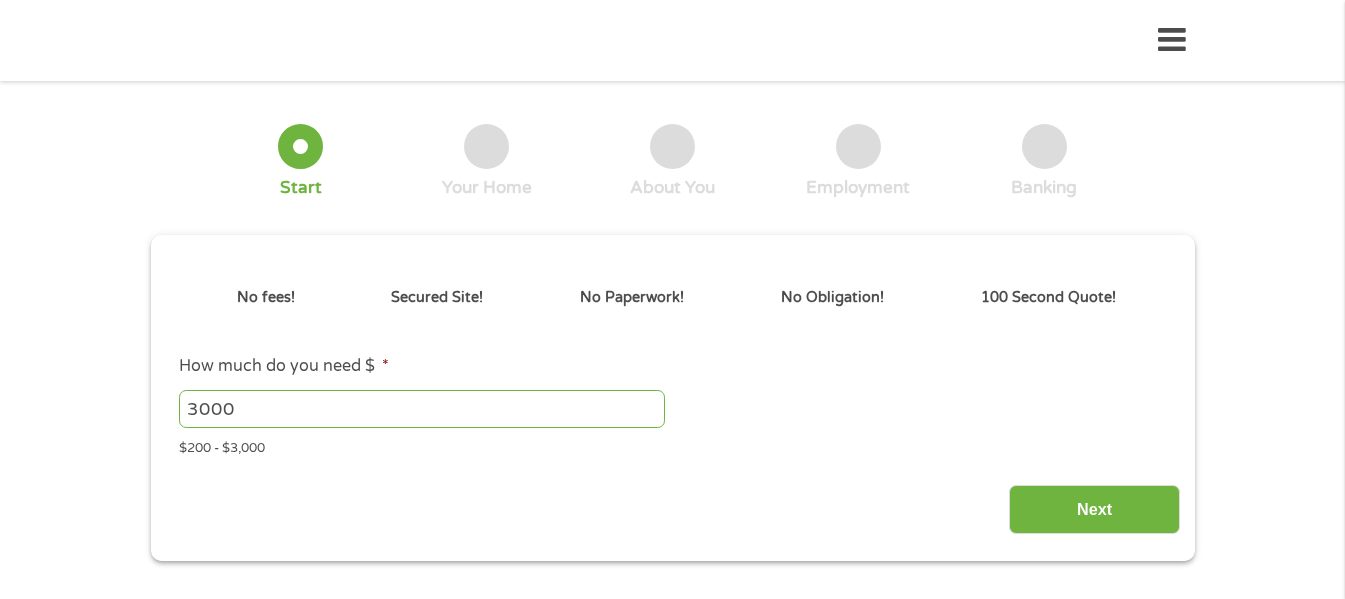 scroll, scrollTop: 0, scrollLeft: 0, axis: both 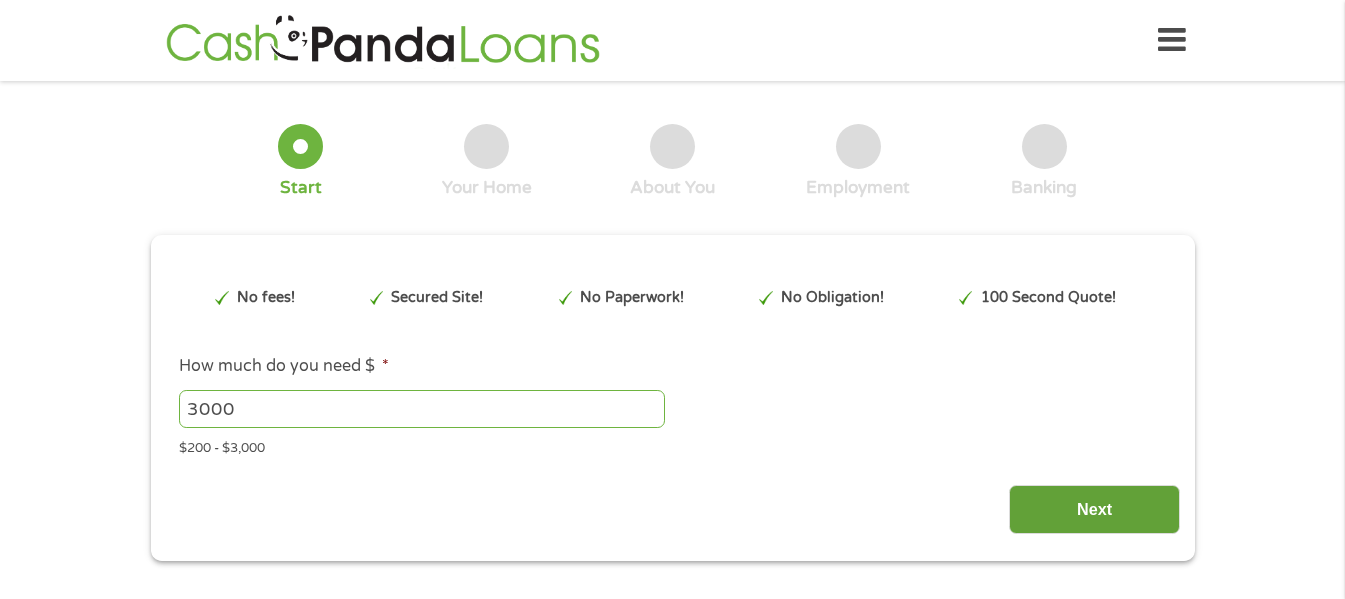 type on "EAIaIQobChMIn7SItIHyjgMVwUf_AR1UdDJOEAAYBCAAEgK9GfD_BwE" 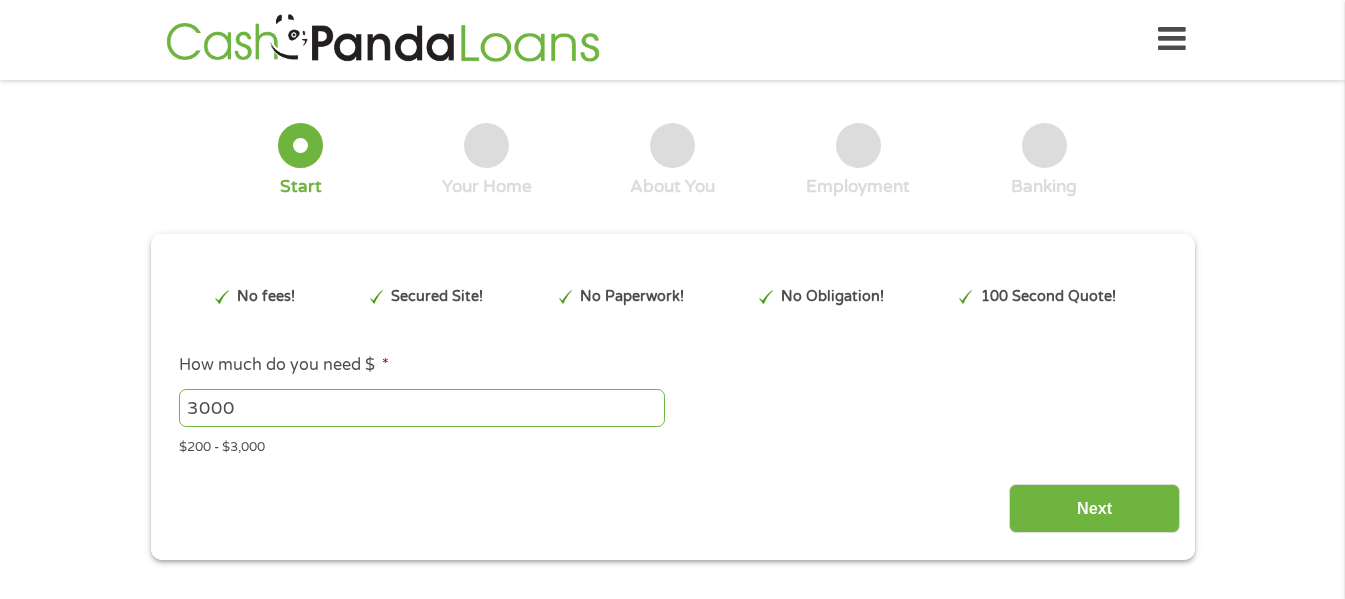scroll, scrollTop: 0, scrollLeft: 0, axis: both 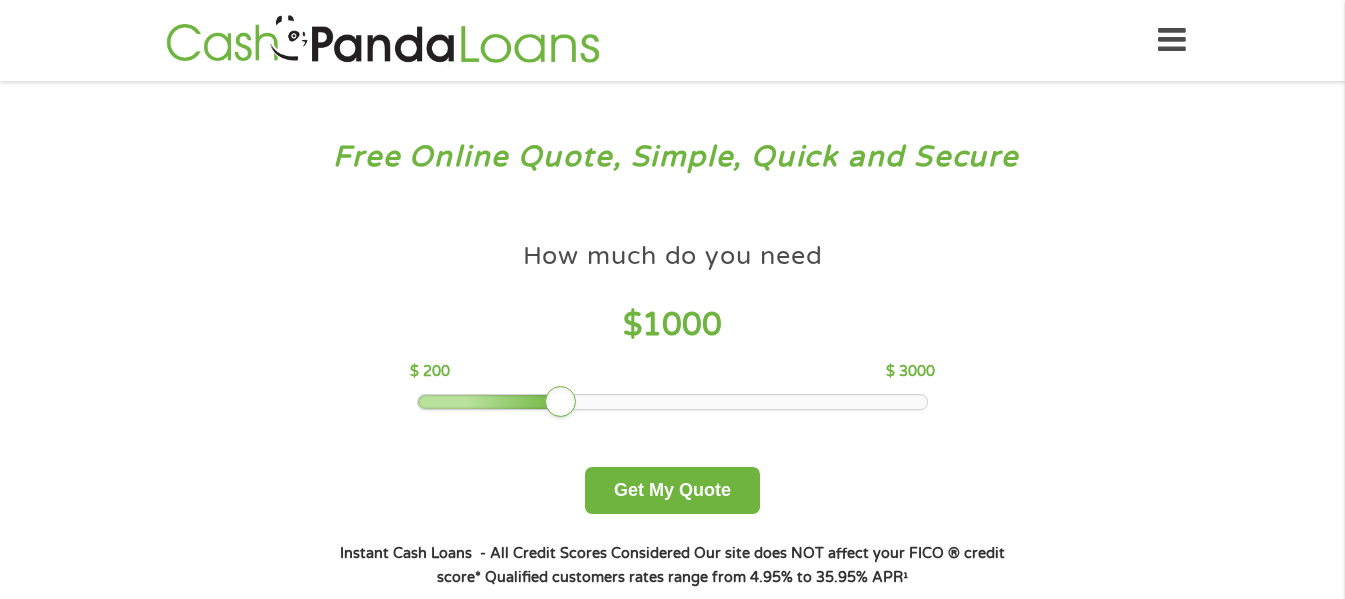 click at bounding box center (672, 402) 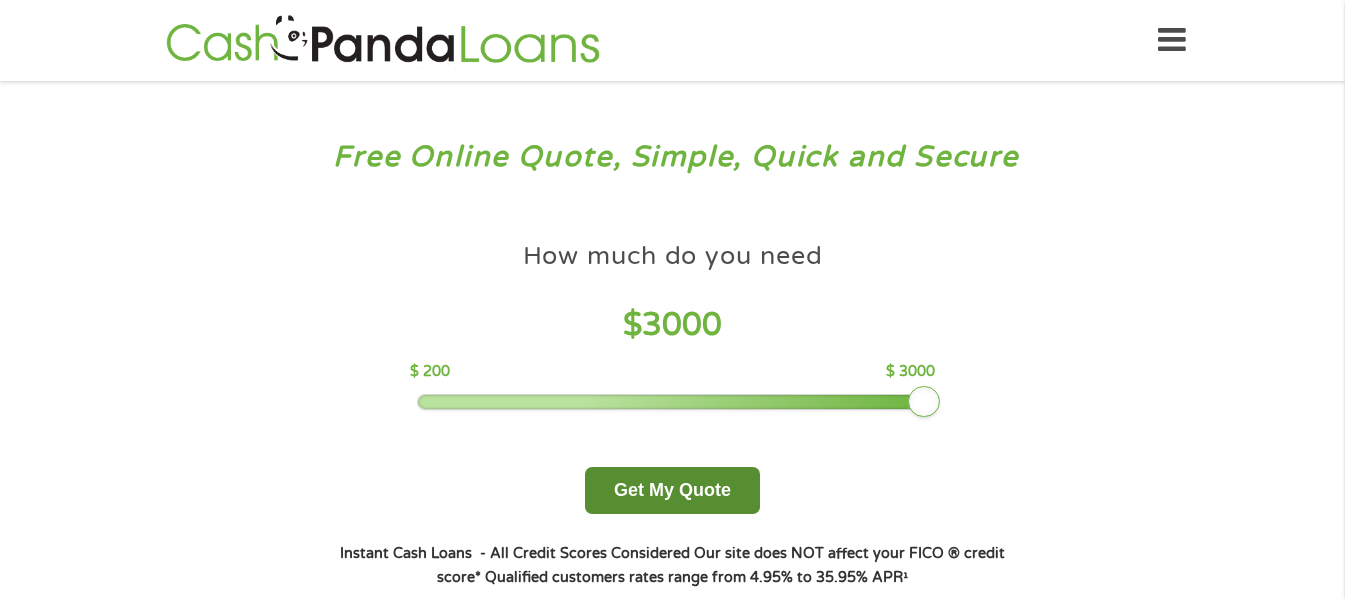 click on "Get My Quote" at bounding box center [672, 490] 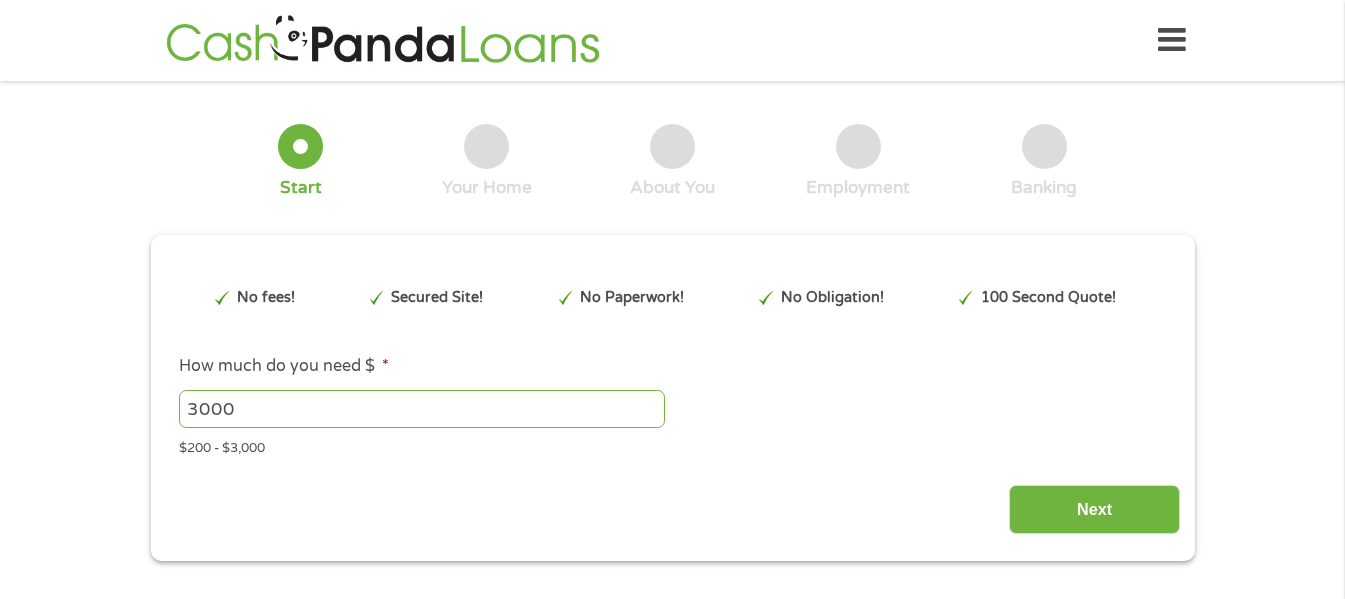 scroll, scrollTop: 0, scrollLeft: 0, axis: both 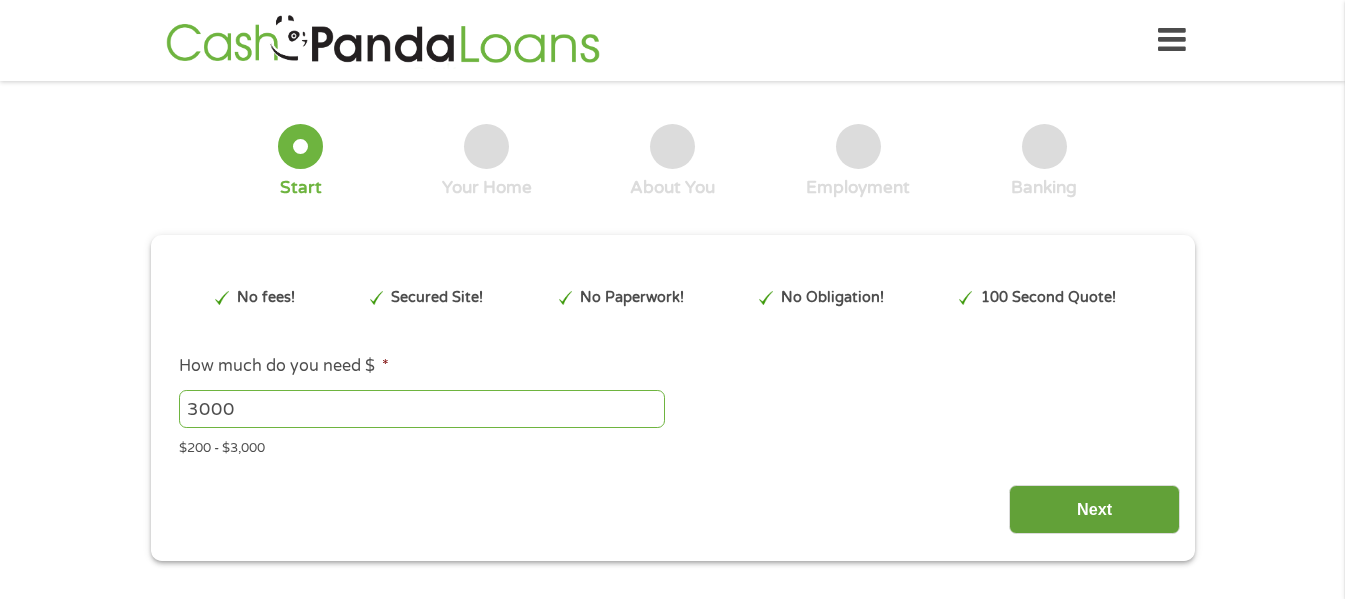 click on "Next" at bounding box center [1094, 509] 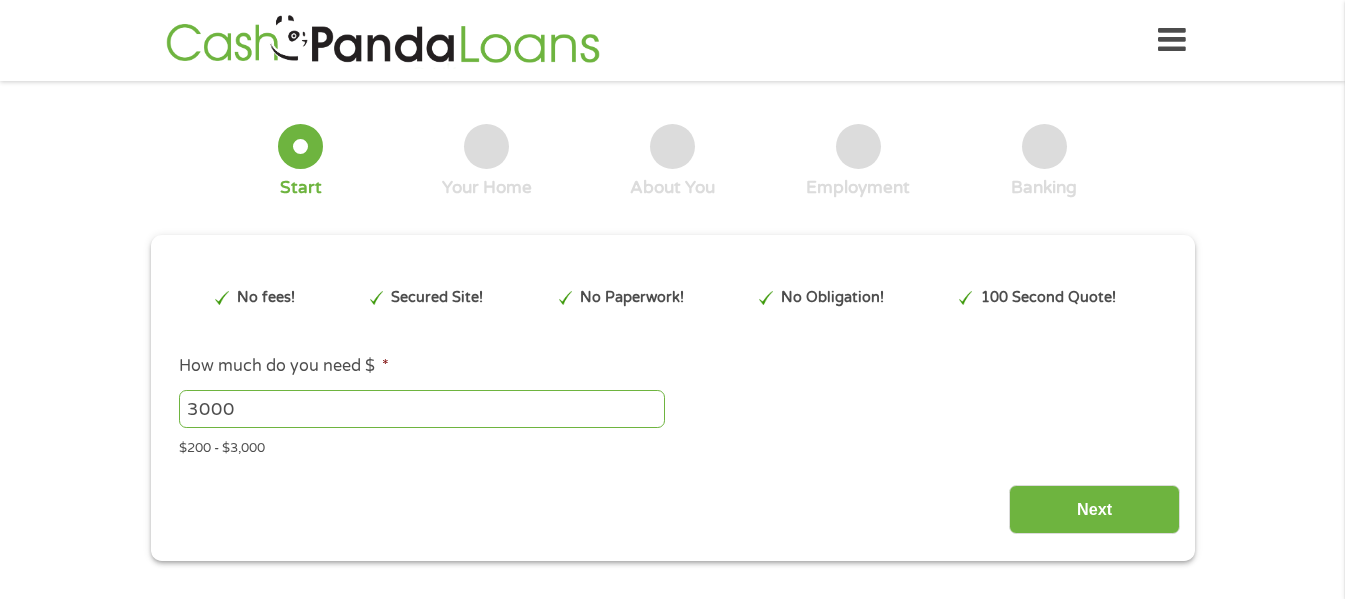 click on "3000" at bounding box center (422, 409) 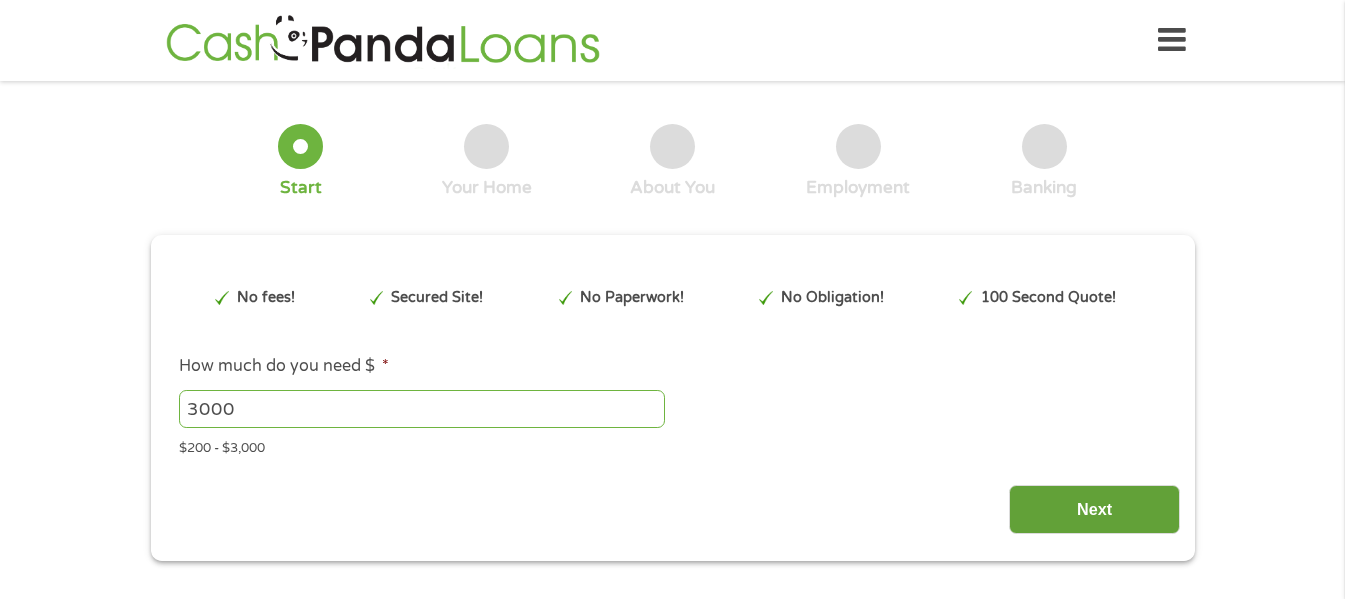 click on "Next" at bounding box center [1094, 509] 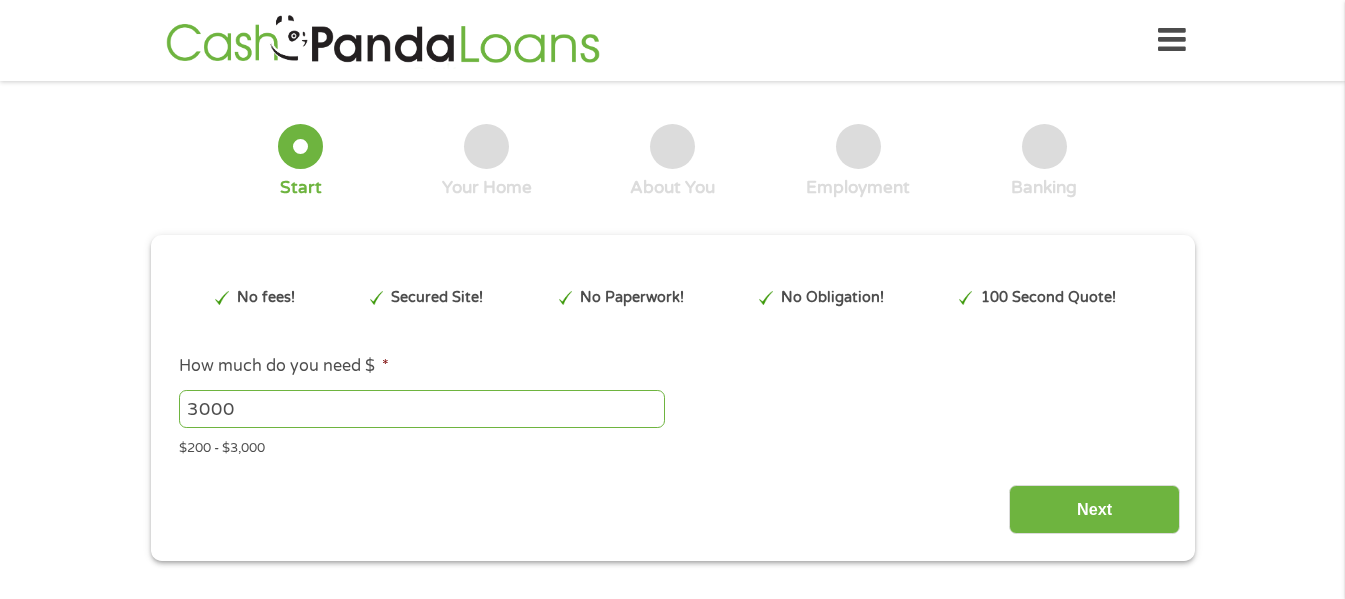 click on "3000" at bounding box center [422, 409] 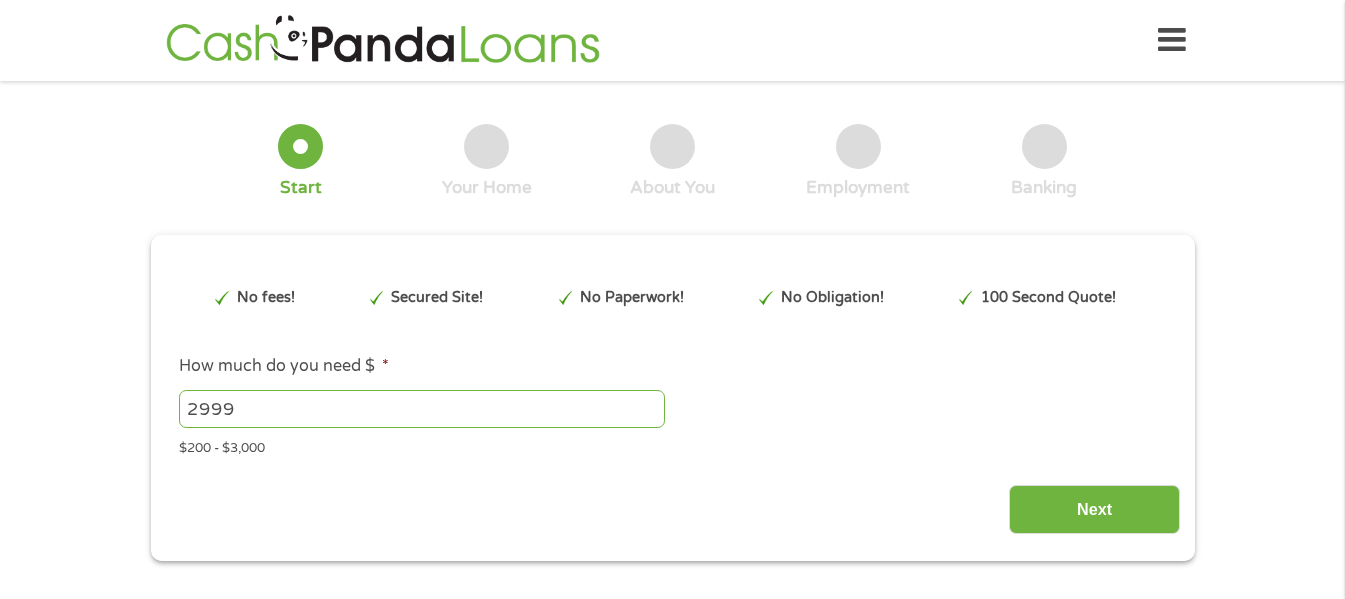 click on "2999" at bounding box center [422, 409] 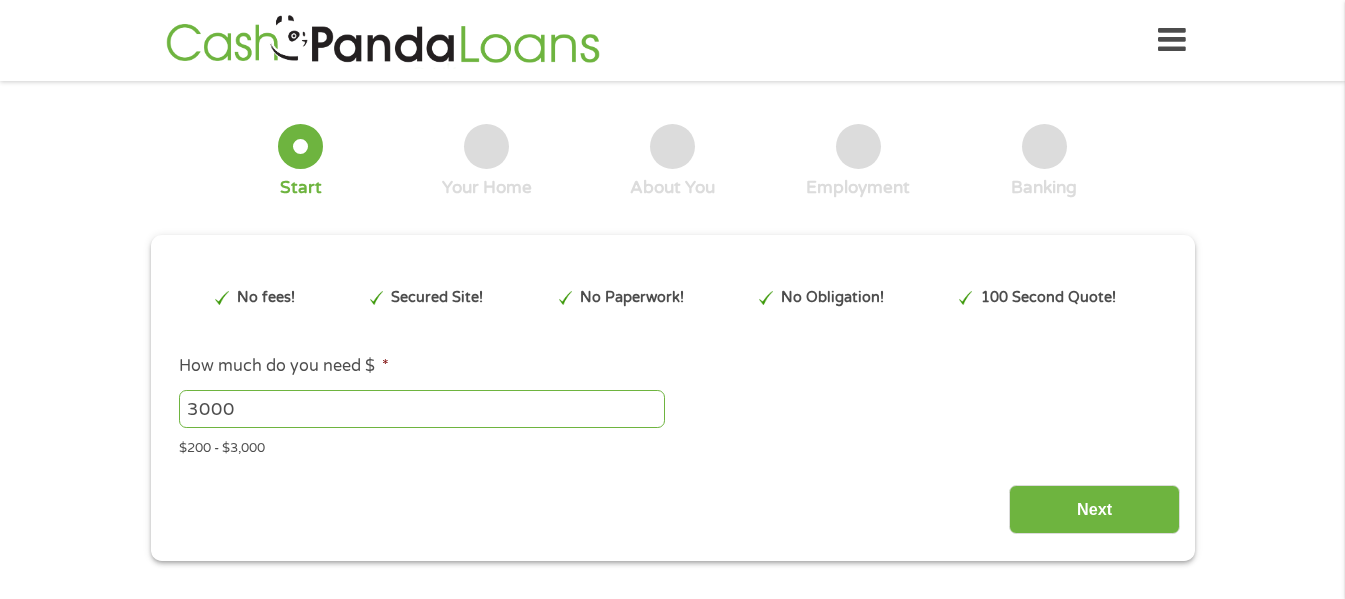 type on "3000" 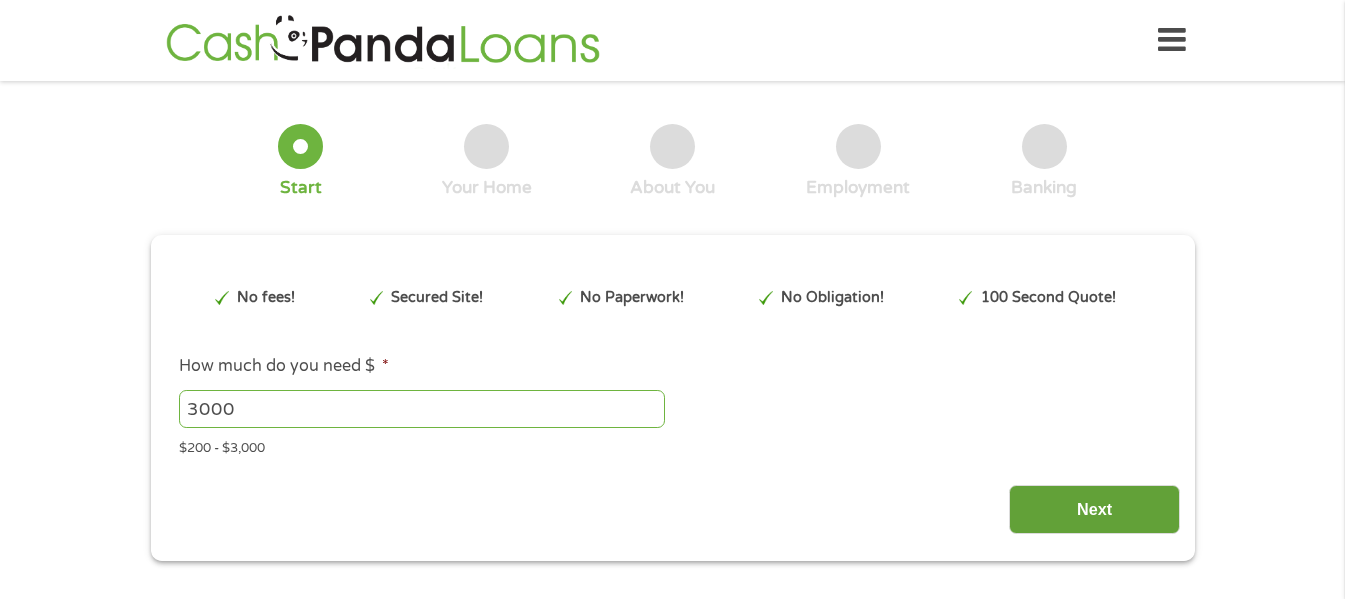 click on "Next" at bounding box center [1094, 509] 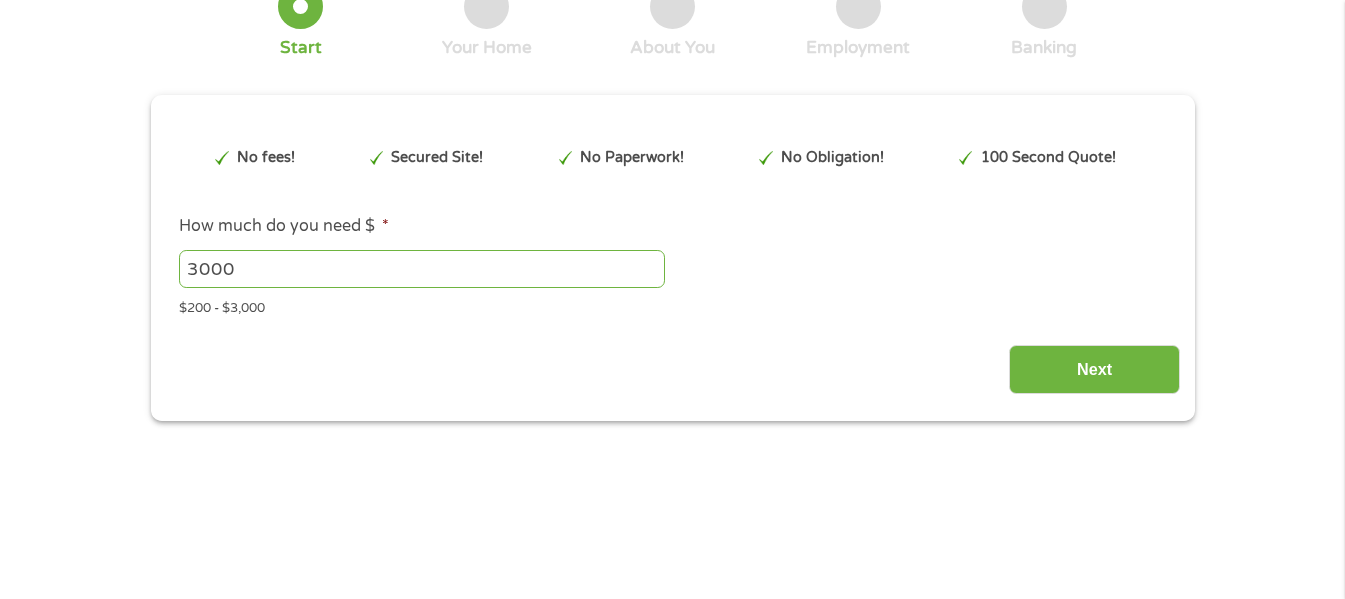 scroll, scrollTop: 0, scrollLeft: 0, axis: both 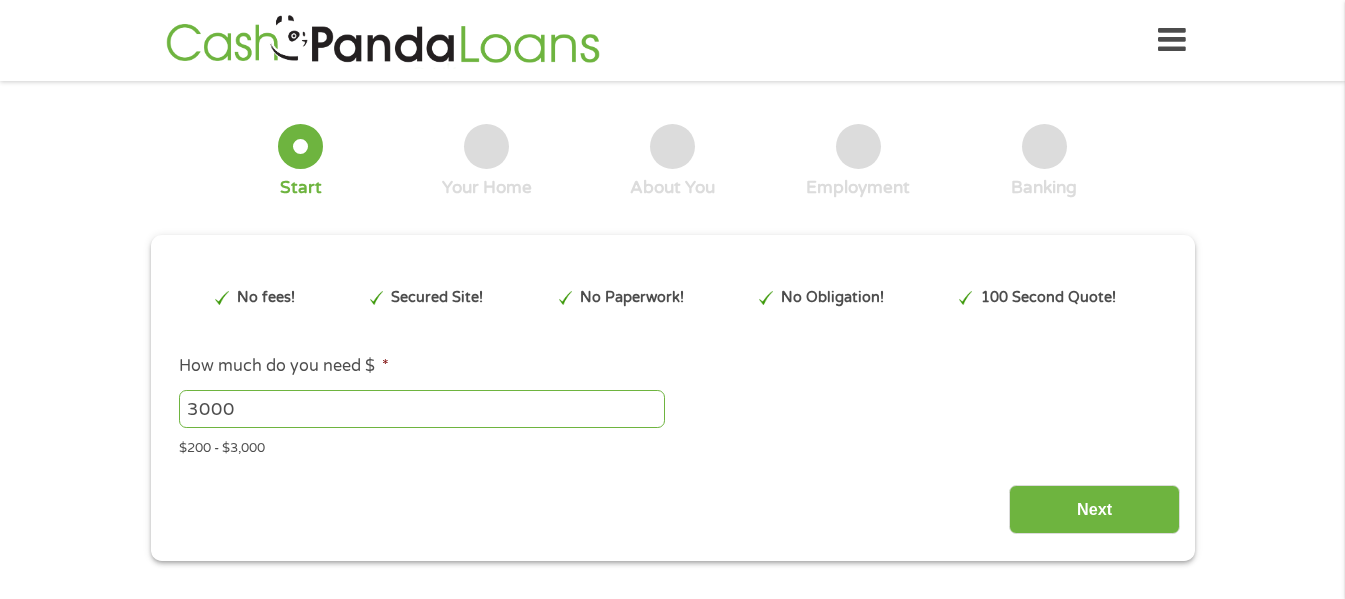 click at bounding box center (1172, 40) 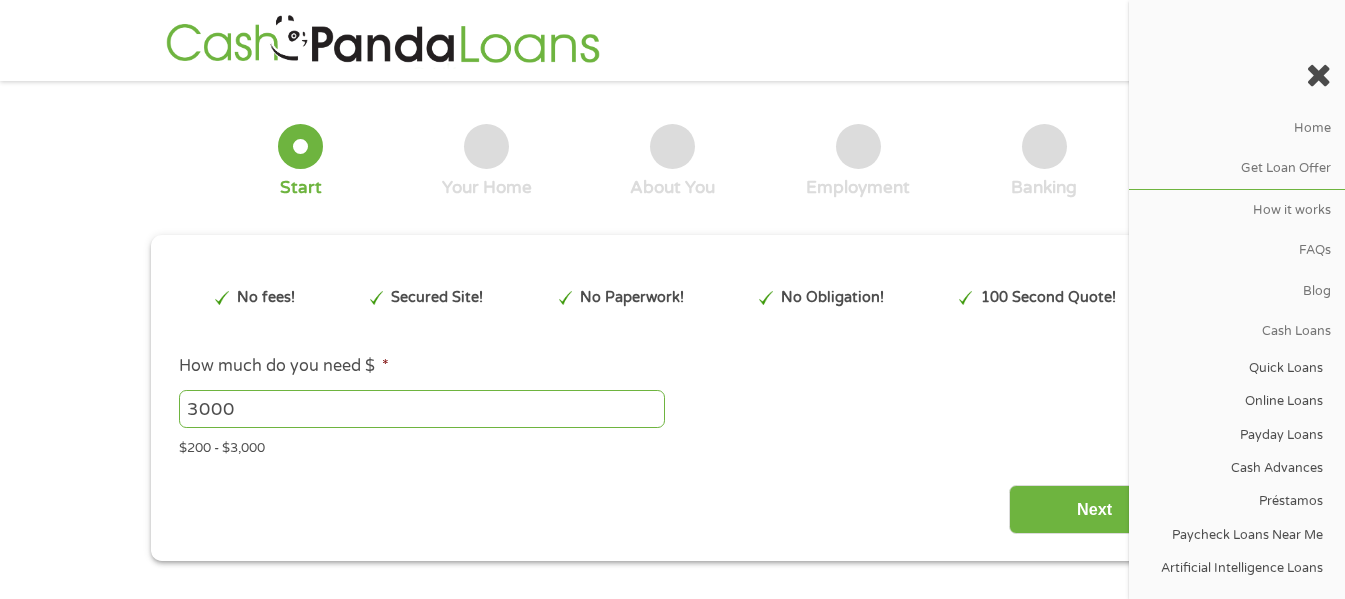click at bounding box center [486, 146] 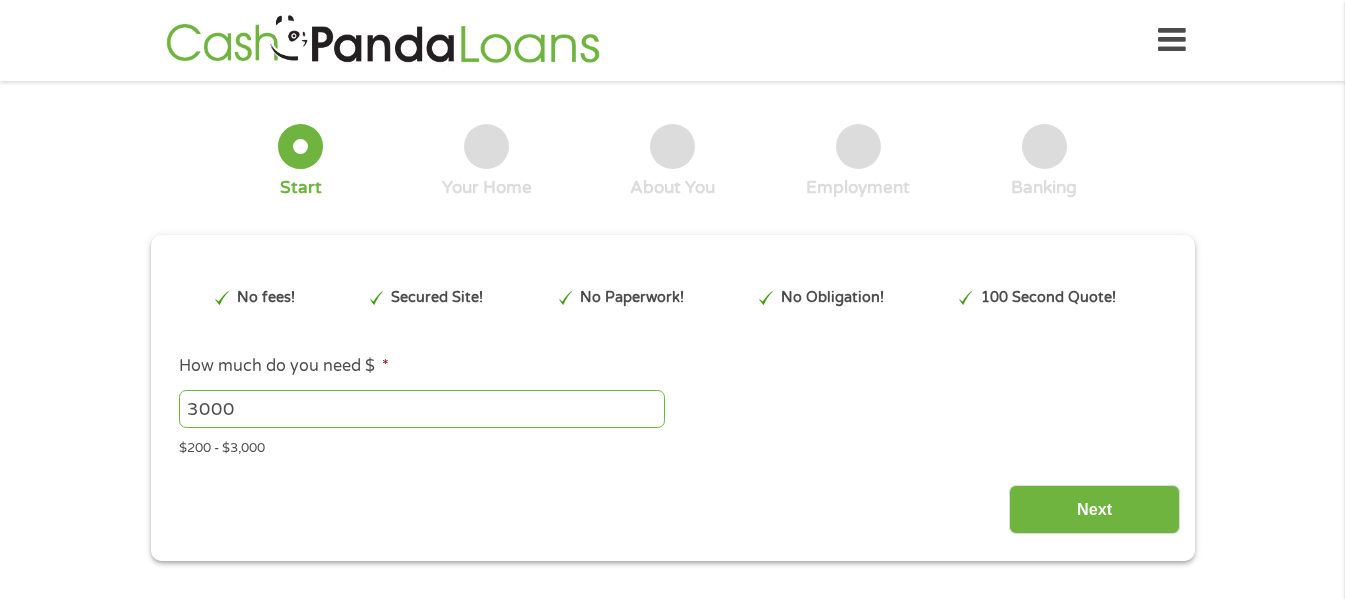 click at bounding box center (300, 146) 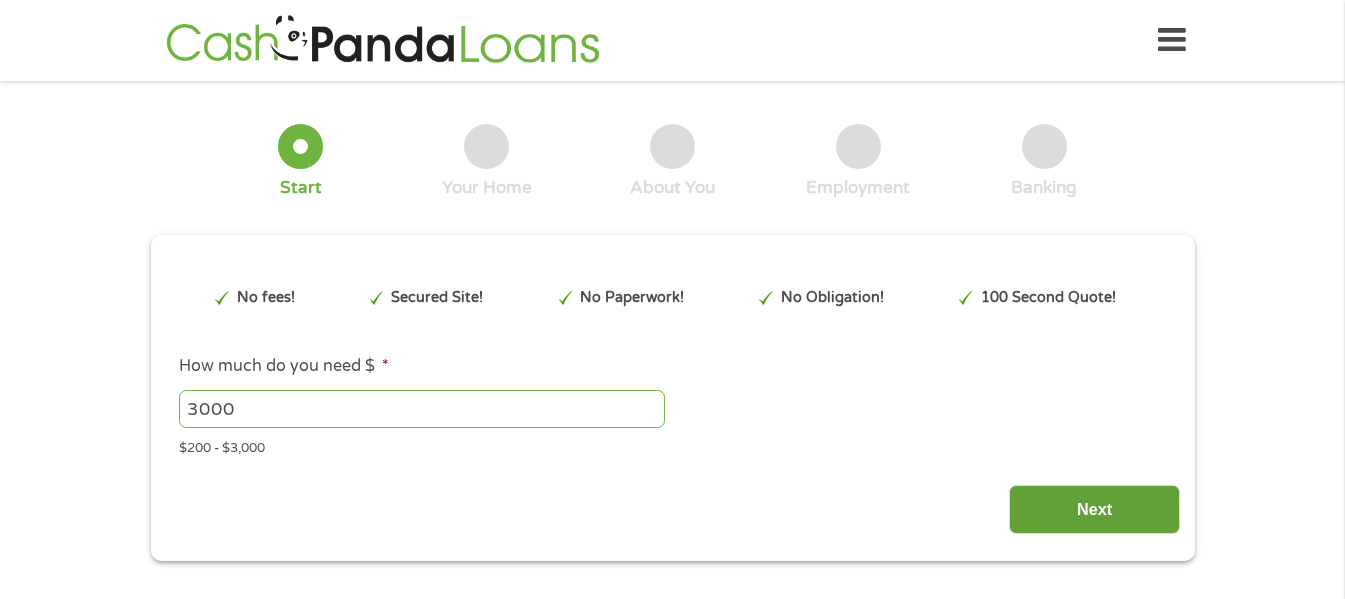 click on "Next" at bounding box center [1094, 509] 